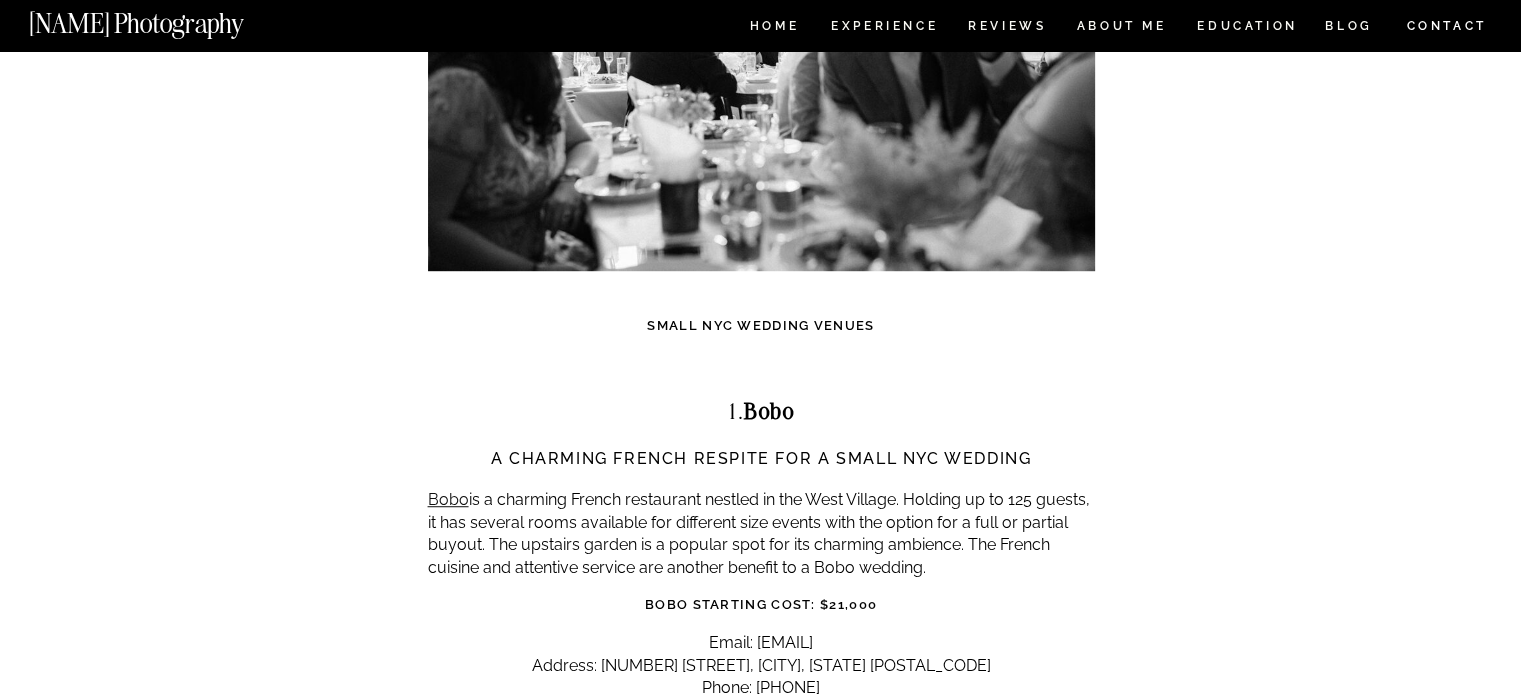 scroll, scrollTop: 1400, scrollLeft: 0, axis: vertical 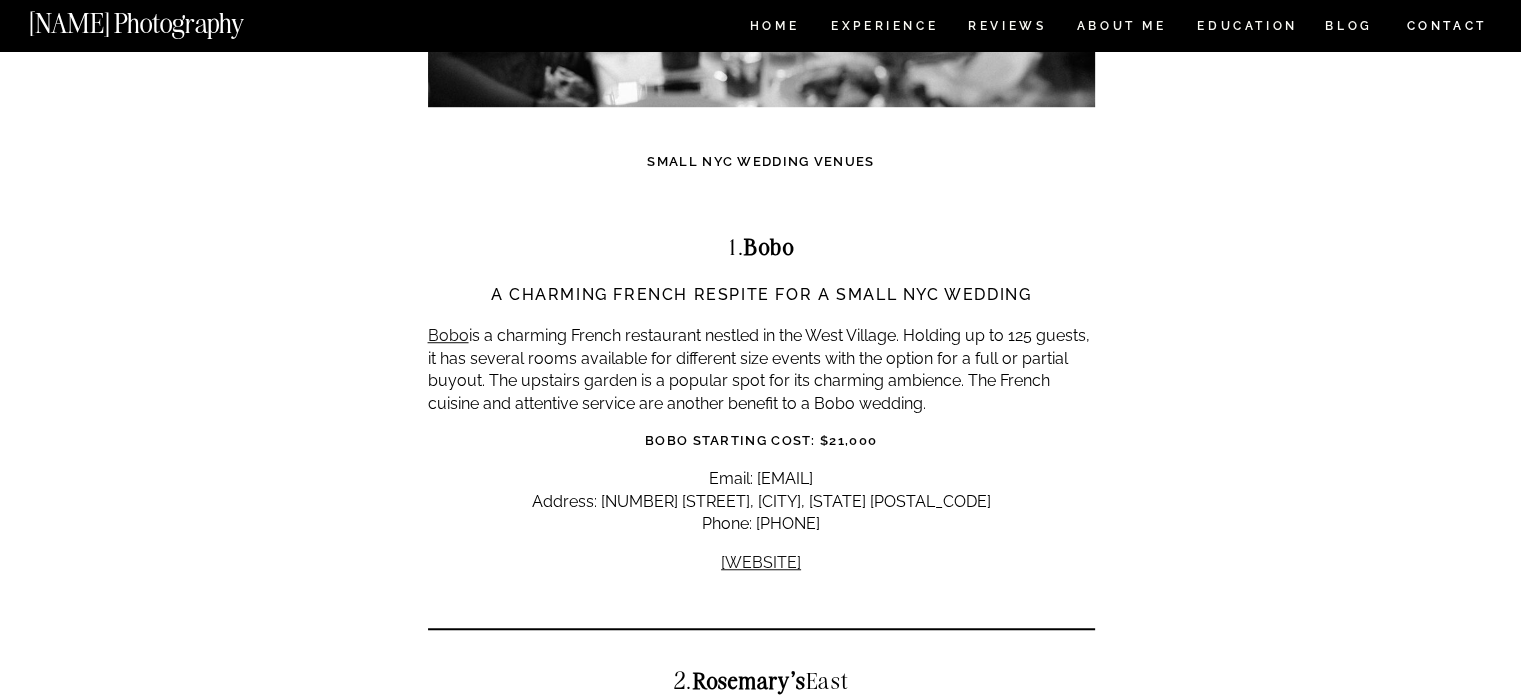 click on "Small NYC Wedding Venues | Intimate Wedding Venues NYC ADVICE , WEDDINGS
The Ultimate List of Intimate Wedding Venues in NYC Curated By an NYC Wedding Photographer
For intimate NYC wedding venues, restaurants are a popular alternative to the traditional wedding venue. Not only are there fewer traditional venues in NYC, but they are naturally much pricier than wedding venues in the surrounding areas (New Jersey, Long Island, etc). Undoubtedly, we have seen an uptick in intimate weddings post-COVID. Restaurants are really suitable venues for the intimate weddings for various reasons. Restaurants and their staff are already set up to host large groups of people with exceptional service. They also already have most of what you’d need, meaning little-to-no additional furniture or table settings will need to be sourced. And of course, NYC has a surplus of amazing restaurants to choose from.
Click here to see if I’m available to photograph your NYC Intimate Wedding
." at bounding box center [760, 2226] 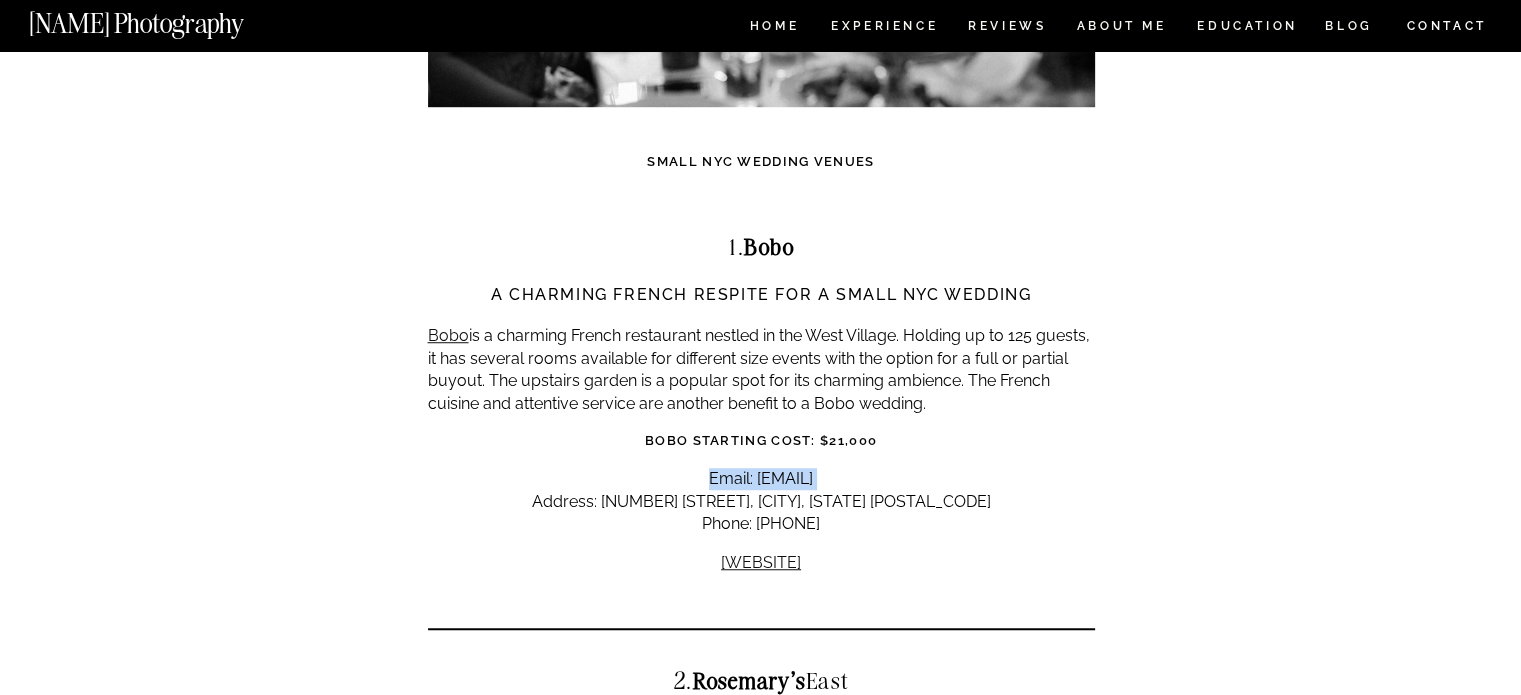 click on "Email: [EMAIL] Address: [NUMBER] [STREET], [CITY], [STATE] [POSTAL_CODE] Phone: [PHONE]" at bounding box center [761, 501] 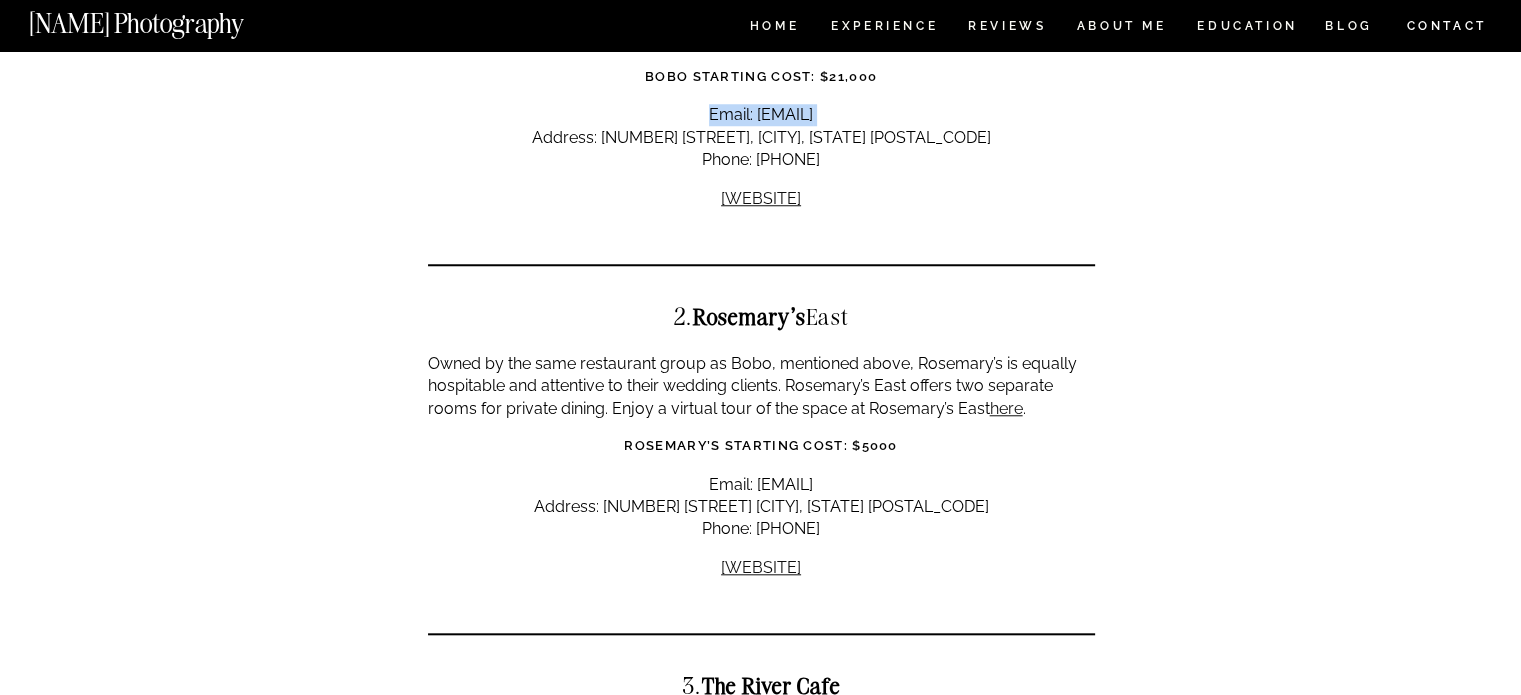 scroll, scrollTop: 1800, scrollLeft: 0, axis: vertical 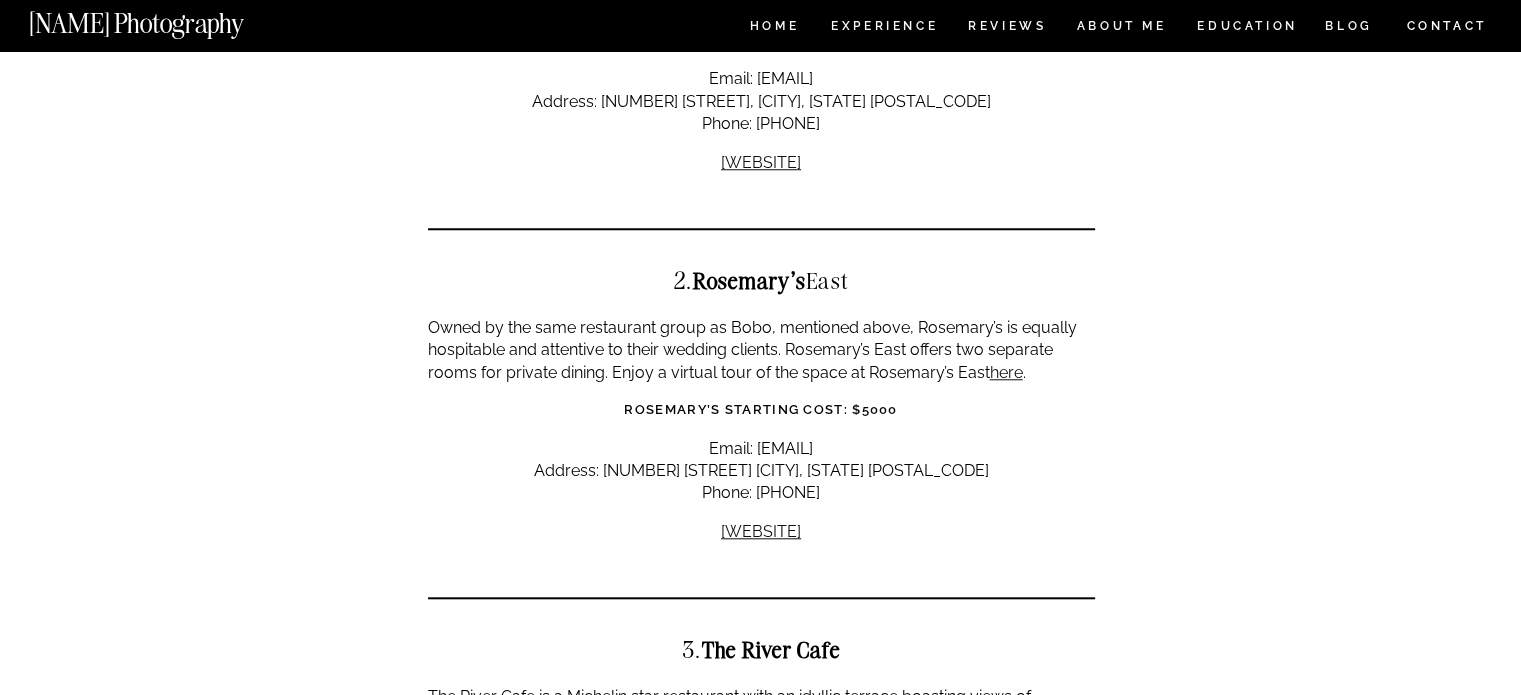 click on "Small NYC Wedding Venues | Intimate Wedding Venues NYC ADVICE , WEDDINGS
The Ultimate List of Intimate Wedding Venues in NYC Curated By an NYC Wedding Photographer
For intimate NYC wedding venues, restaurants are a popular alternative to the traditional wedding venue. Not only are there fewer traditional venues in NYC, but they are naturally much pricier than wedding venues in the surrounding areas (New Jersey, Long Island, etc). Undoubtedly, we have seen an uptick in intimate weddings post-COVID. Restaurants are really suitable venues for the intimate weddings for various reasons. Restaurants and their staff are already set up to host large groups of people with exceptional service. They also already have most of what you’d need, meaning little-to-no additional furniture or table settings will need to be sourced. And of course, NYC has a surplus of amazing restaurants to choose from.
Click here to see if I’m available to photograph your NYC Intimate Wedding
." at bounding box center [760, 1826] 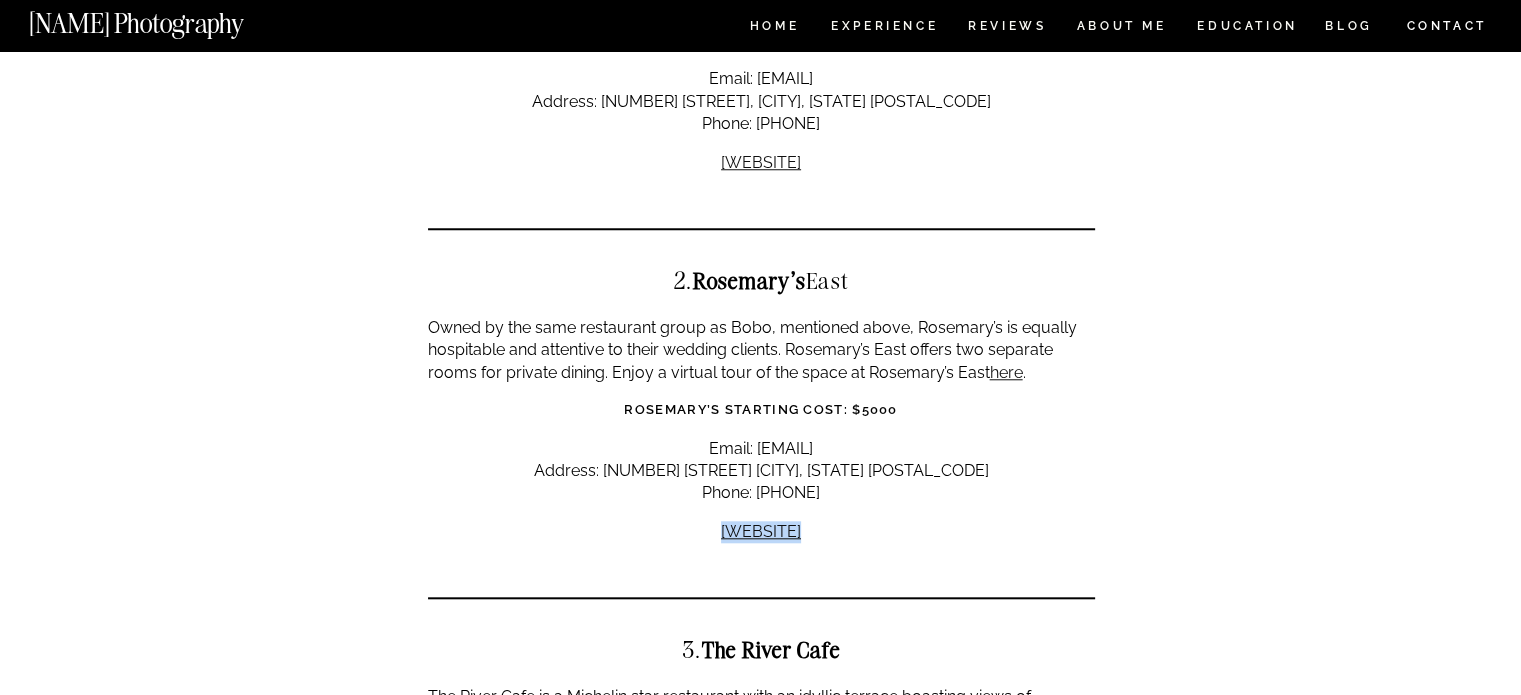 click on "The Ultimate List of Intimate Wedding Venues in NYC Curated By an NYC Wedding Photographer
For intimate NYC wedding venues, restaurants are a popular alternative to the traditional wedding venue. Not only are there fewer traditional venues in NYC, but they are naturally much pricier than wedding venues in the surrounding areas (New Jersey, Long Island, etc). Undoubtedly, we have seen an uptick in intimate weddings post-COVID. Restaurants are really suitable venues for the intimate weddings for various reasons. Restaurants and their staff are already set up to host large groups of people with exceptional service. They also already have most of what you’d need, meaning little-to-no additional furniture or table settings will need to be sourced. And of course, NYC has a surplus of amazing restaurants to choose from.
Click here to see if I’m available to photograph your NYC Intimate Wedding
Small NYC Wedding Venues
1. Bobo
Bobo
." at bounding box center (761, 2007) 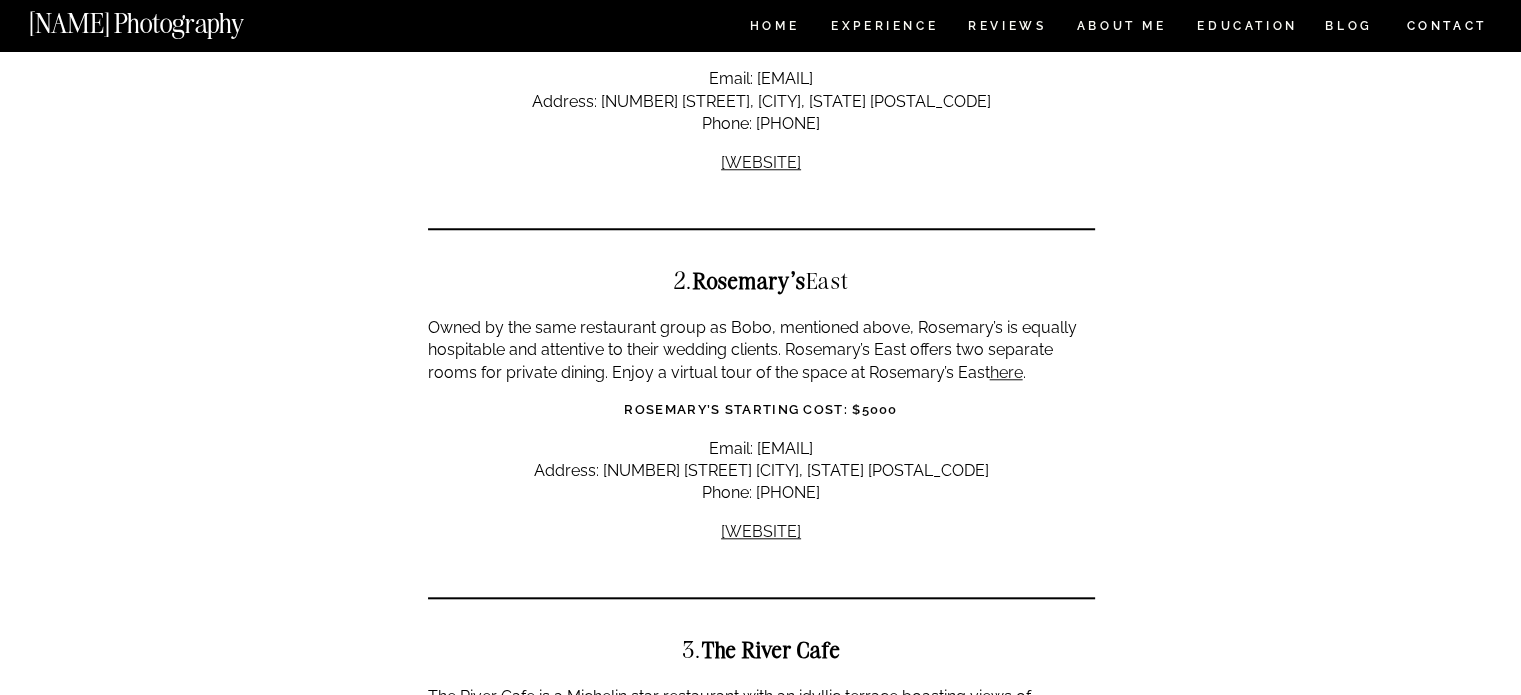 click on "Email: [EMAIL] Address: [NUMBER] [STREET] [CITY], [STATE] [POSTAL_CODE] Phone: [PHONE]" at bounding box center (761, 471) 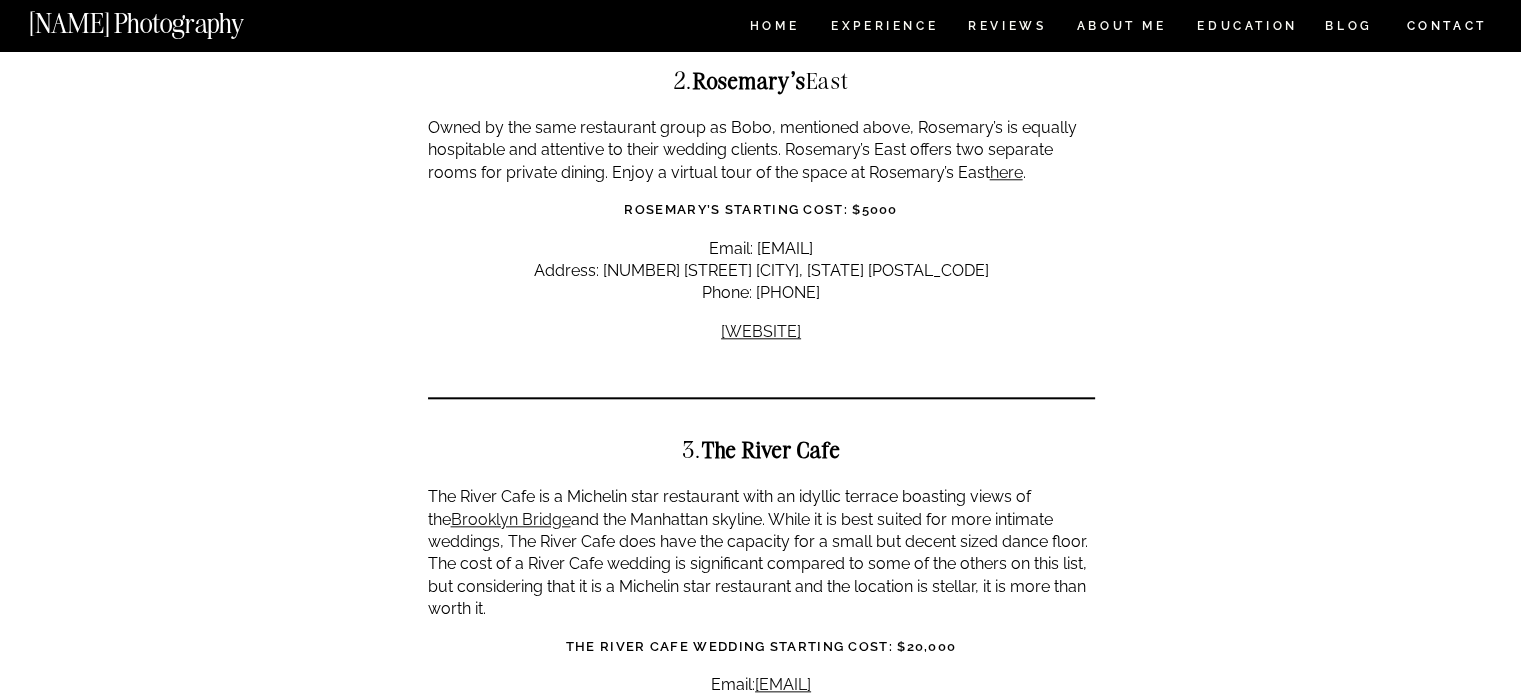 click on "Small NYC Wedding Venues | Intimate Wedding Venues NYC ADVICE , WEDDINGS
The Ultimate List of Intimate Wedding Venues in NYC Curated By an NYC Wedding Photographer
For intimate NYC wedding venues, restaurants are a popular alternative to the traditional wedding venue. Not only are there fewer traditional venues in NYC, but they are naturally much pricier than wedding venues in the surrounding areas (New Jersey, Long Island, etc). Undoubtedly, we have seen an uptick in intimate weddings post-COVID. Restaurants are really suitable venues for the intimate weddings for various reasons. Restaurants and their staff are already set up to host large groups of people with exceptional service. They also already have most of what you’d need, meaning little-to-no additional furniture or table settings will need to be sourced. And of course, NYC has a surplus of amazing restaurants to choose from.
Click here to see if I’m available to photograph your NYC Intimate Wedding
." at bounding box center [760, 1626] 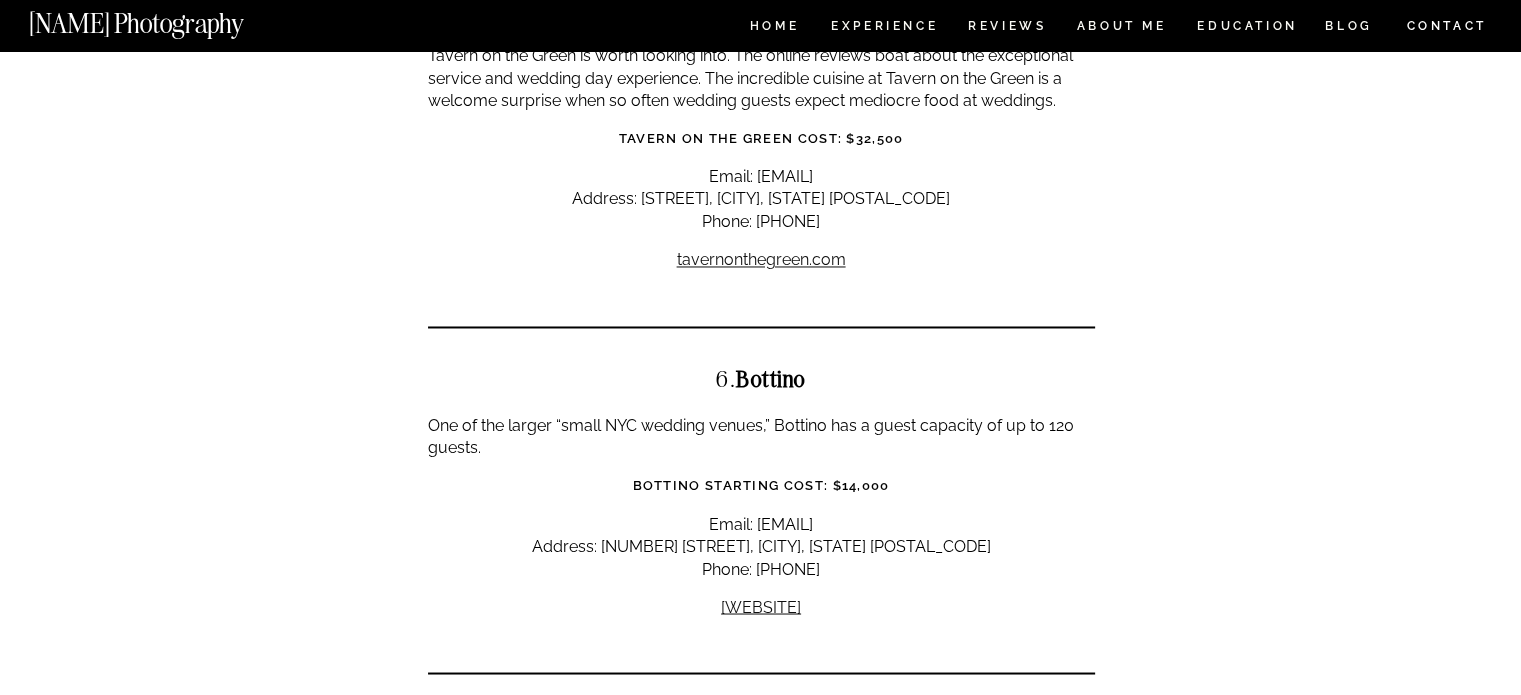 scroll, scrollTop: 3400, scrollLeft: 0, axis: vertical 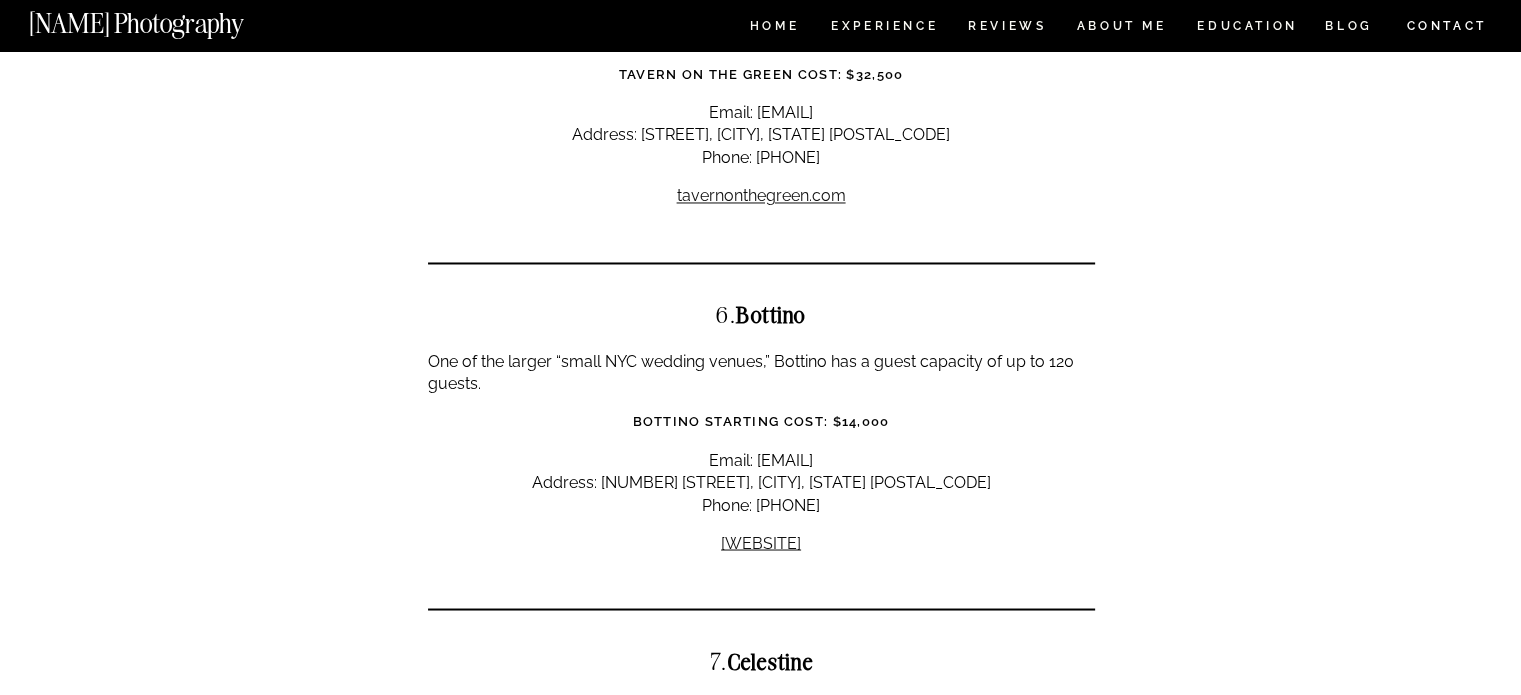 click on "Small NYC Wedding Venues | Intimate Wedding Venues NYC ADVICE , WEDDINGS
The Ultimate List of Intimate Wedding Venues in NYC Curated By an NYC Wedding Photographer
For intimate NYC wedding venues, restaurants are a popular alternative to the traditional wedding venue. Not only are there fewer traditional venues in NYC, but they are naturally much pricier than wedding venues in the surrounding areas (New Jersey, Long Island, etc). Undoubtedly, we have seen an uptick in intimate weddings post-COVID. Restaurants are really suitable venues for the intimate weddings for various reasons. Restaurants and their staff are already set up to host large groups of people with exceptional service. They also already have most of what you’d need, meaning little-to-no additional furniture or table settings will need to be sourced. And of course, NYC has a surplus of amazing restaurants to choose from.
Click here to see if I’m available to photograph your NYC Intimate Wedding
." at bounding box center [760, 226] 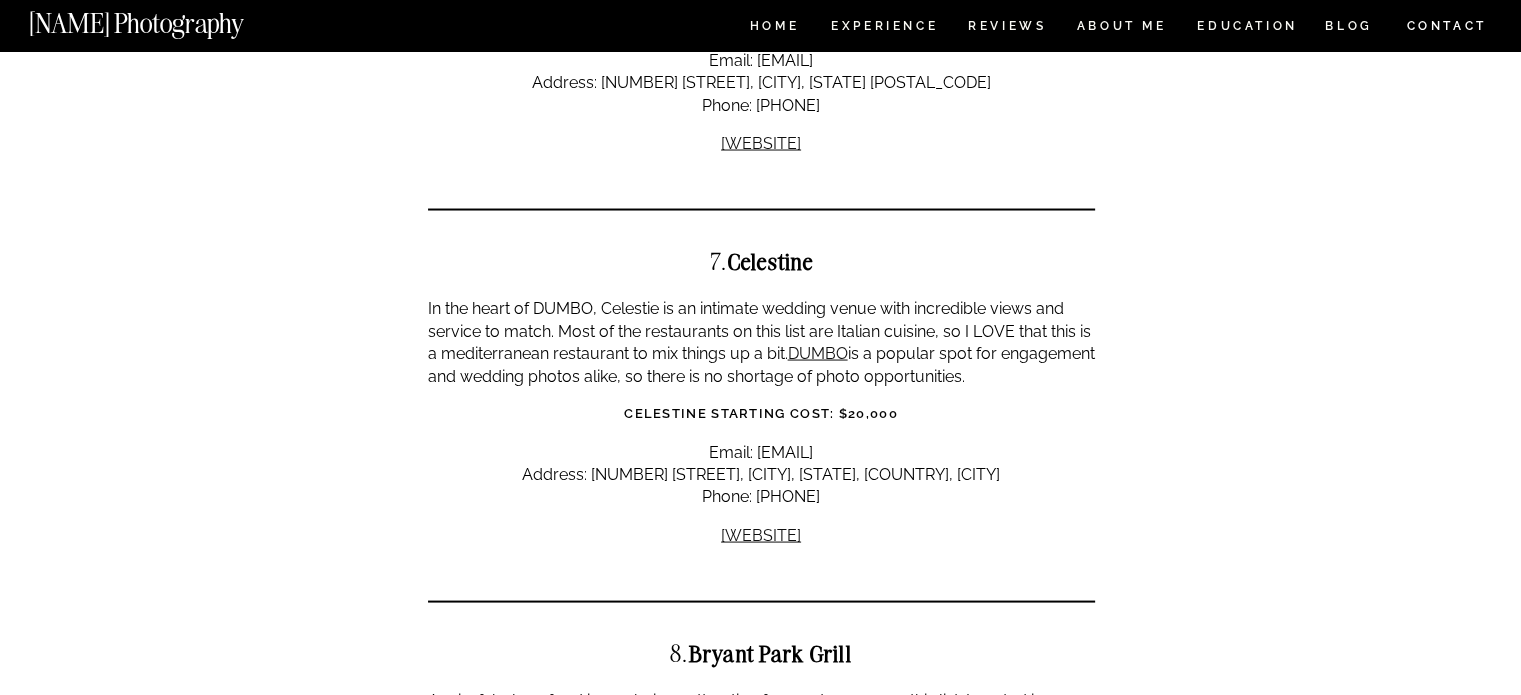 click on "Small NYC Wedding Venues | Intimate Wedding Venues NYC ADVICE , WEDDINGS
The Ultimate List of Intimate Wedding Venues in NYC Curated By an NYC Wedding Photographer
For intimate NYC wedding venues, restaurants are a popular alternative to the traditional wedding venue. Not only are there fewer traditional venues in NYC, but they are naturally much pricier than wedding venues in the surrounding areas (New Jersey, Long Island, etc). Undoubtedly, we have seen an uptick in intimate weddings post-COVID. Restaurants are really suitable venues for the intimate weddings for various reasons. Restaurants and their staff are already set up to host large groups of people with exceptional service. They also already have most of what you’d need, meaning little-to-no additional furniture or table settings will need to be sourced. And of course, NYC has a surplus of amazing restaurants to choose from.
Click here to see if I’m available to photograph your NYC Intimate Wedding
." at bounding box center (760, -174) 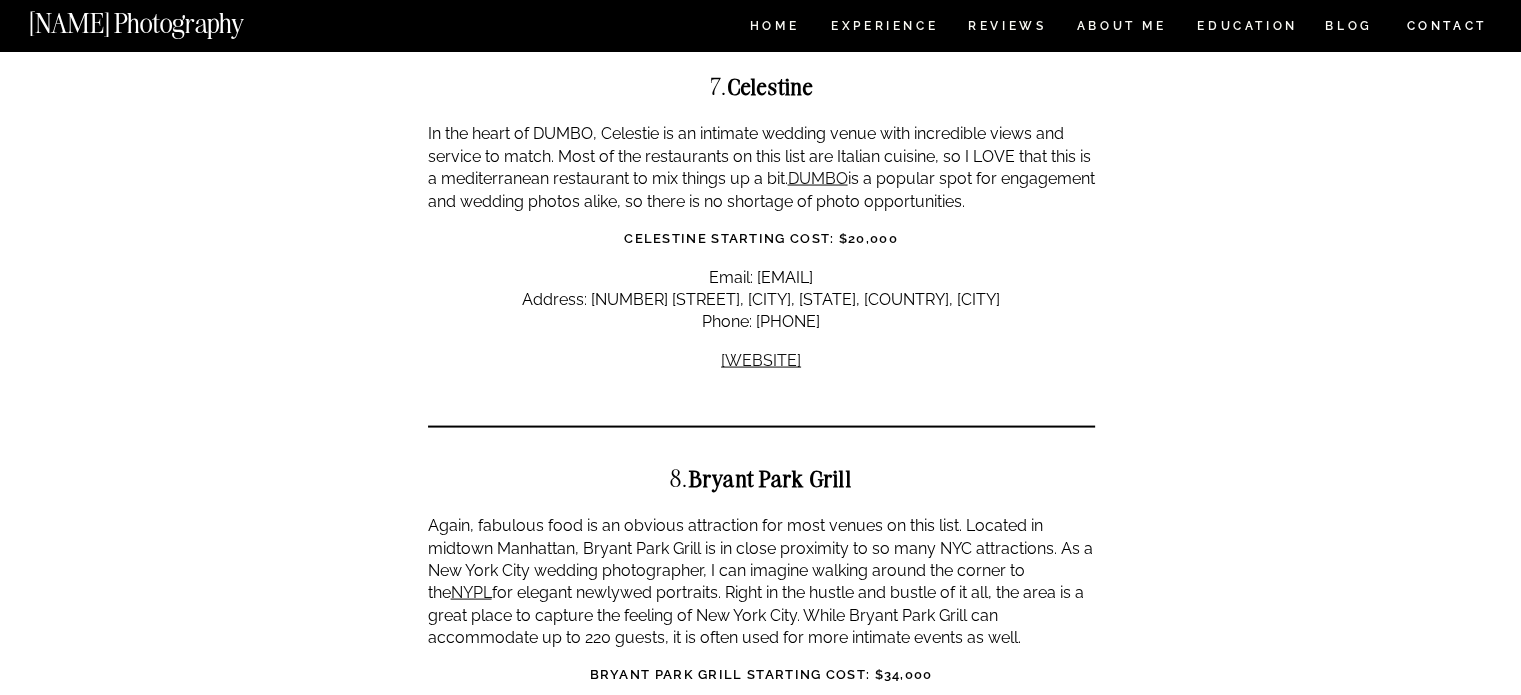 scroll, scrollTop: 4100, scrollLeft: 0, axis: vertical 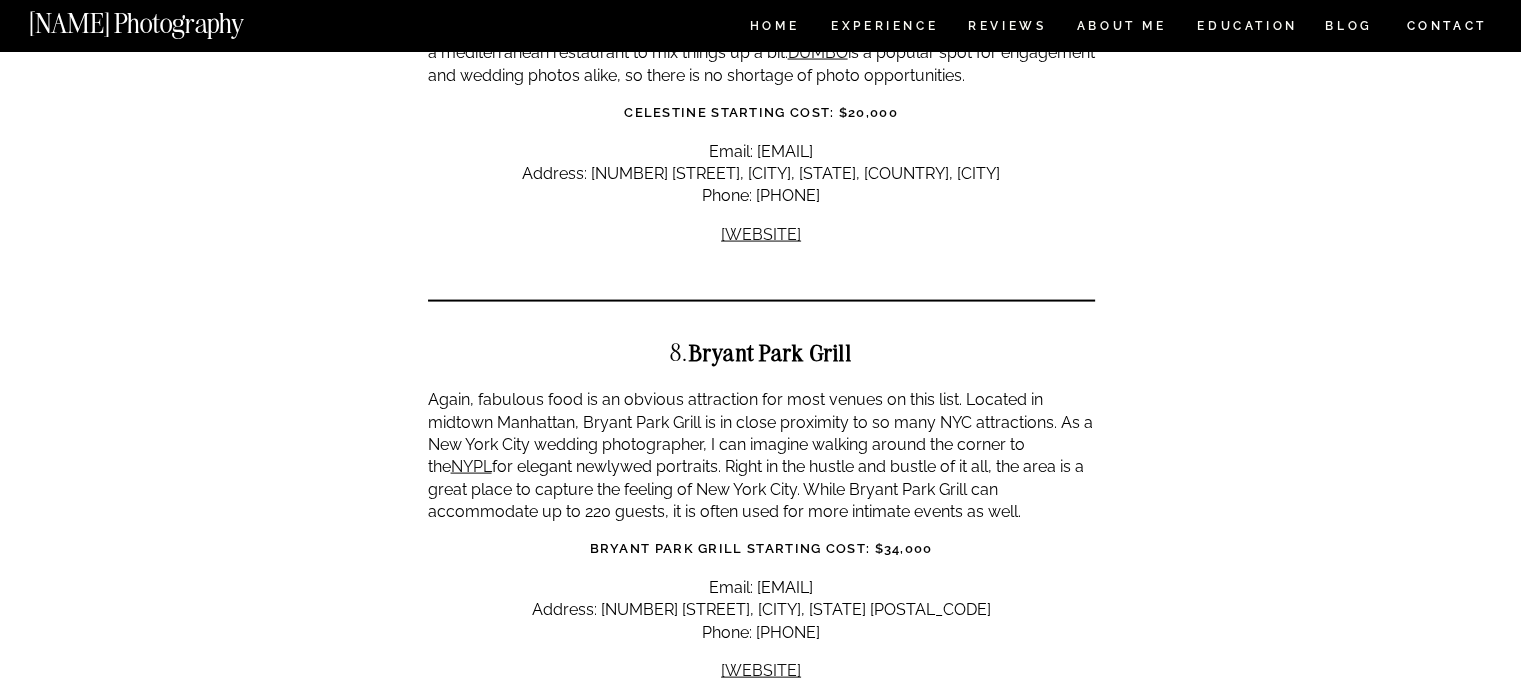 click on "Small NYC Wedding Venues | Intimate Wedding Venues NYC ADVICE , WEDDINGS
The Ultimate List of Intimate Wedding Venues in NYC Curated By an NYC Wedding Photographer
For intimate NYC wedding venues, restaurants are a popular alternative to the traditional wedding venue. Not only are there fewer traditional venues in NYC, but they are naturally much pricier than wedding venues in the surrounding areas (New Jersey, Long Island, etc). Undoubtedly, we have seen an uptick in intimate weddings post-COVID. Restaurants are really suitable venues for the intimate weddings for various reasons. Restaurants and their staff are already set up to host large groups of people with exceptional service. They also already have most of what you’d need, meaning little-to-no additional furniture or table settings will need to be sourced. And of course, NYC has a surplus of amazing restaurants to choose from.
Click here to see if I’m available to photograph your NYC Intimate Wedding
." at bounding box center (760, -474) 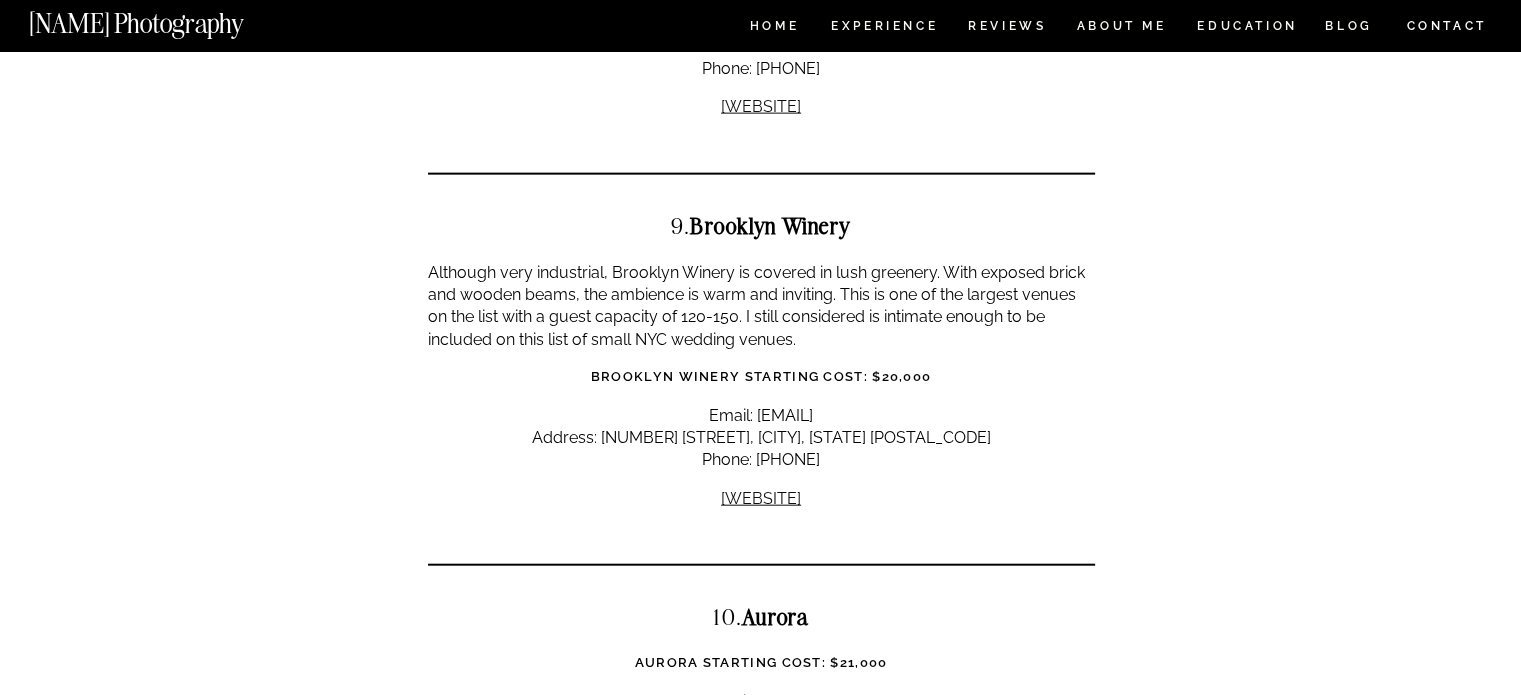 scroll, scrollTop: 4700, scrollLeft: 0, axis: vertical 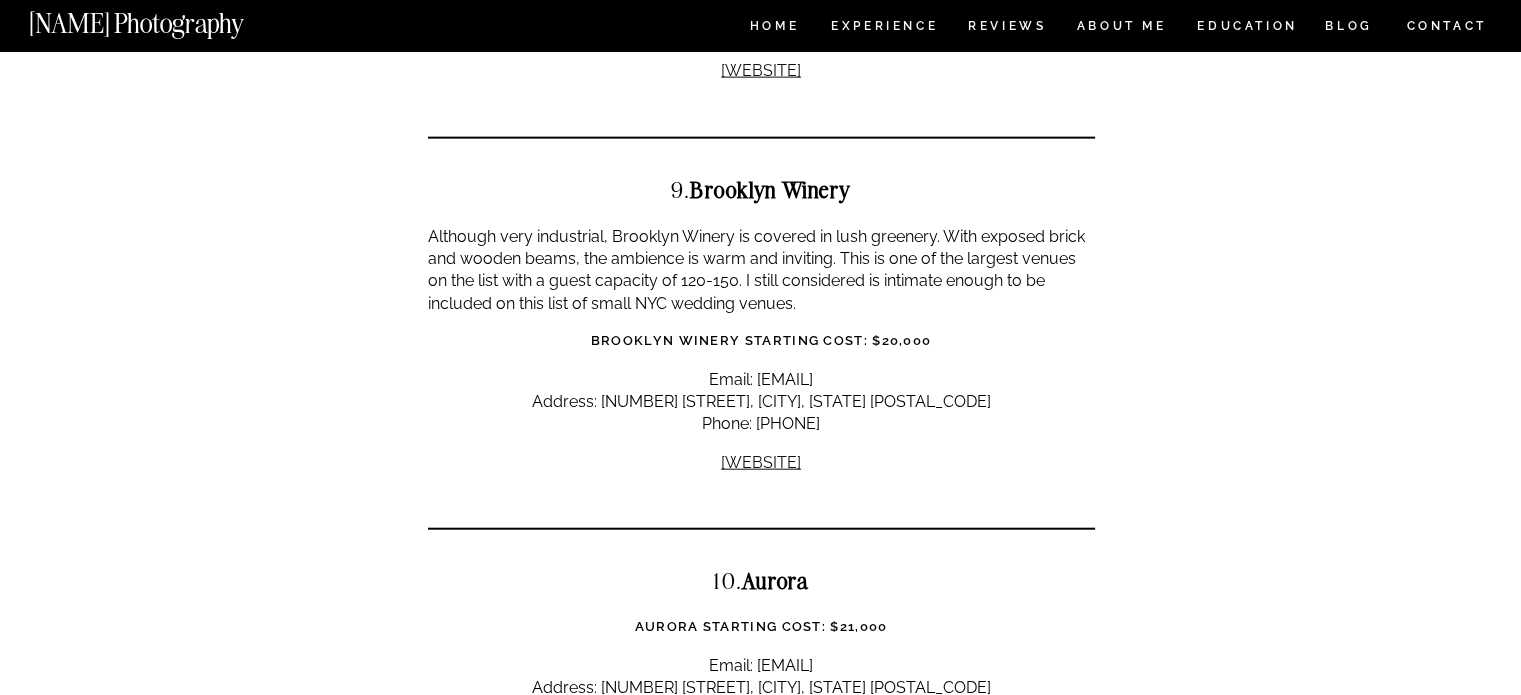 click on "Small NYC Wedding Venues | Intimate Wedding Venues NYC ADVICE , WEDDINGS
The Ultimate List of Intimate Wedding Venues in NYC Curated By an NYC Wedding Photographer
For intimate NYC wedding venues, restaurants are a popular alternative to the traditional wedding venue. Not only are there fewer traditional venues in NYC, but they are naturally much pricier than wedding venues in the surrounding areas (New Jersey, Long Island, etc). Undoubtedly, we have seen an uptick in intimate weddings post-COVID. Restaurants are really suitable venues for the intimate weddings for various reasons. Restaurants and their staff are already set up to host large groups of people with exceptional service. They also already have most of what you’d need, meaning little-to-no additional furniture or table settings will need to be sourced. And of course, NYC has a surplus of amazing restaurants to choose from.
Click here to see if I’m available to photograph your NYC Intimate Wedding
." at bounding box center [760, -1074] 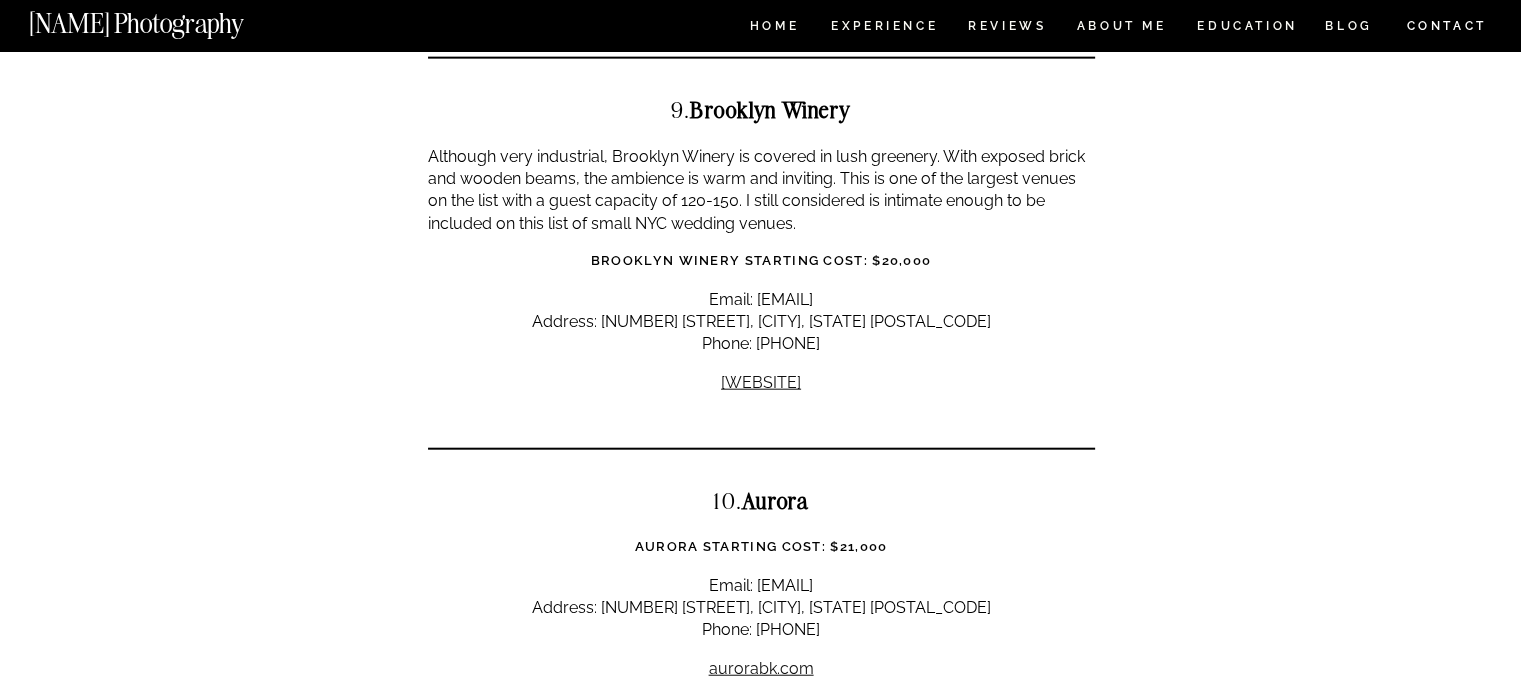 scroll, scrollTop: 4900, scrollLeft: 0, axis: vertical 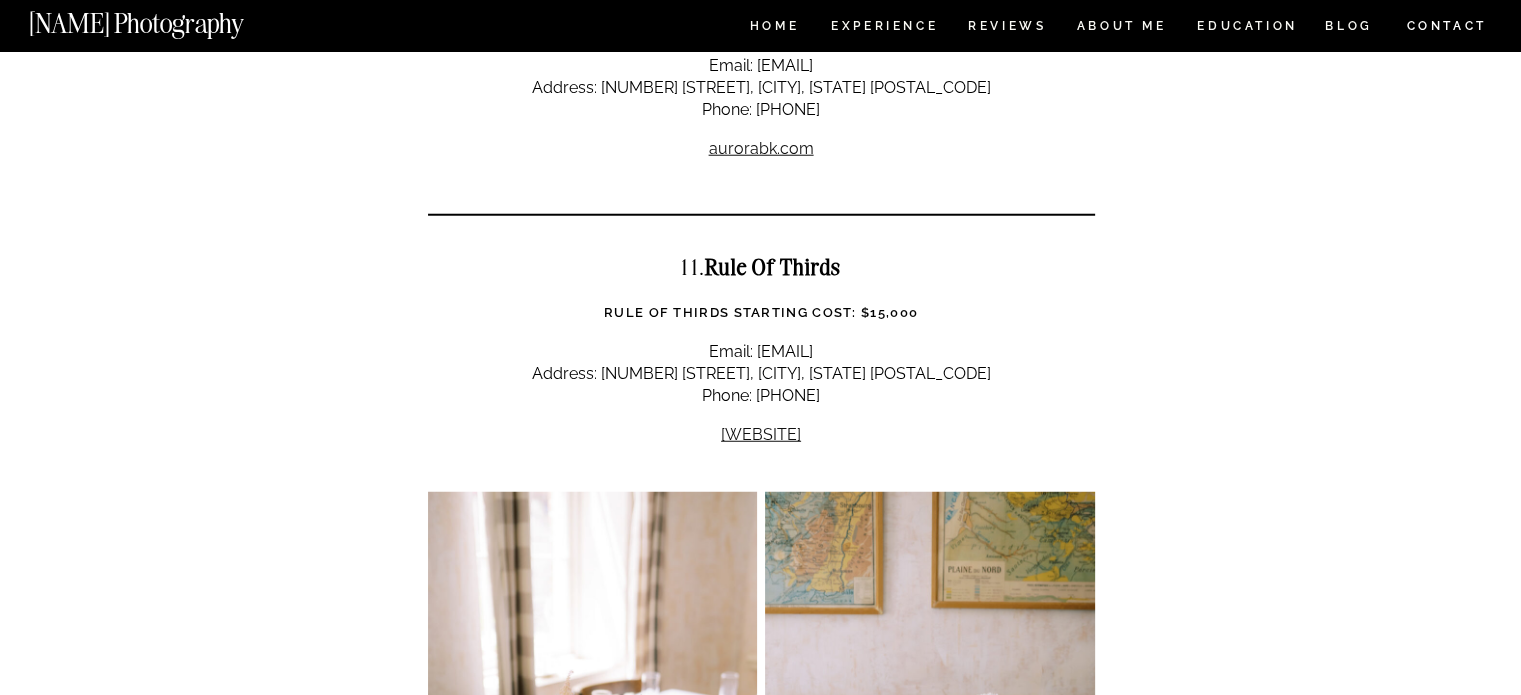 click on "Small NYC Wedding Venues | Intimate Wedding Venues NYC ADVICE , WEDDINGS
The Ultimate List of Intimate Wedding Venues in NYC Curated By an NYC Wedding Photographer
For intimate NYC wedding venues, restaurants are a popular alternative to the traditional wedding venue. Not only are there fewer traditional venues in NYC, but they are naturally much pricier than wedding venues in the surrounding areas (New Jersey, Long Island, etc). Undoubtedly, we have seen an uptick in intimate weddings post-COVID. Restaurants are really suitable venues for the intimate weddings for various reasons. Restaurants and their staff are already set up to host large groups of people with exceptional service. They also already have most of what you’d need, meaning little-to-no additional furniture or table settings will need to be sourced. And of course, NYC has a surplus of amazing restaurants to choose from.
Click here to see if I’m available to photograph your NYC Intimate Wedding
." at bounding box center (760, -1674) 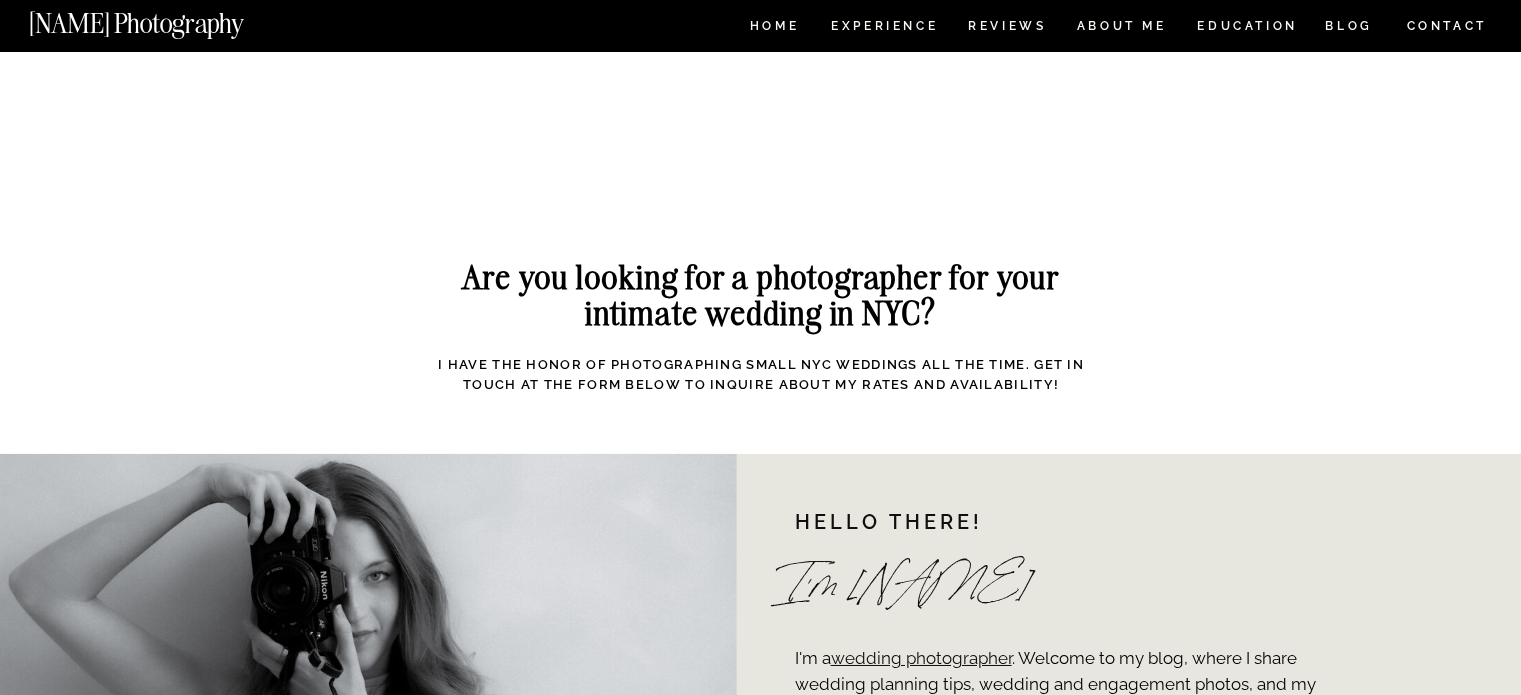 scroll, scrollTop: 6700, scrollLeft: 0, axis: vertical 